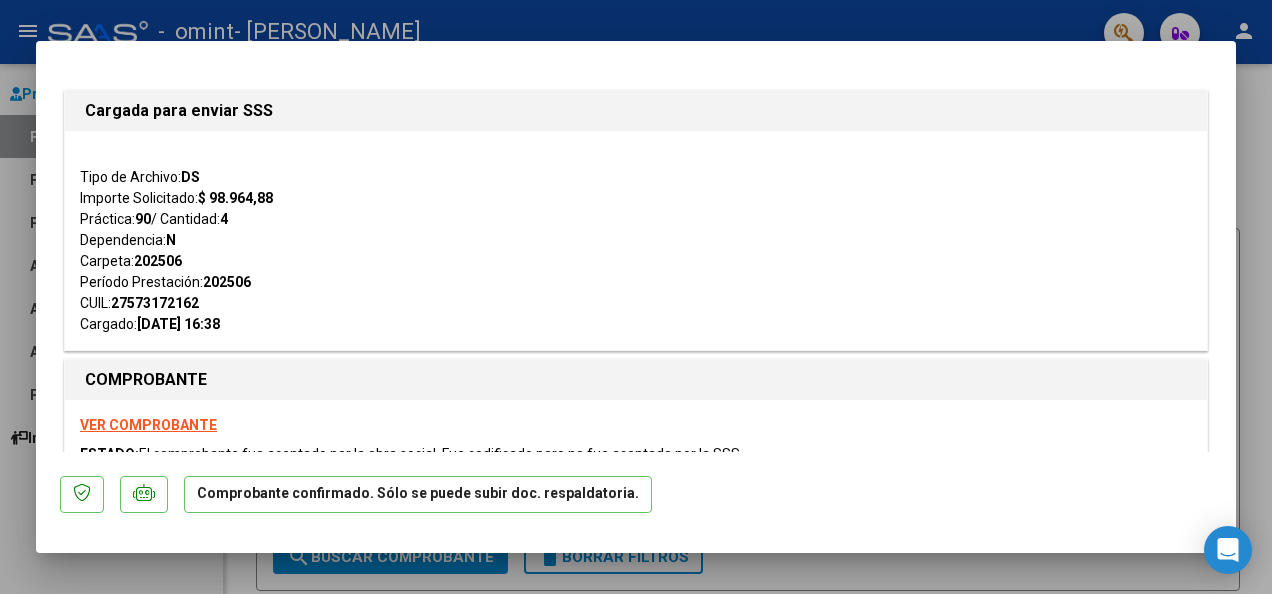 scroll, scrollTop: 0, scrollLeft: 0, axis: both 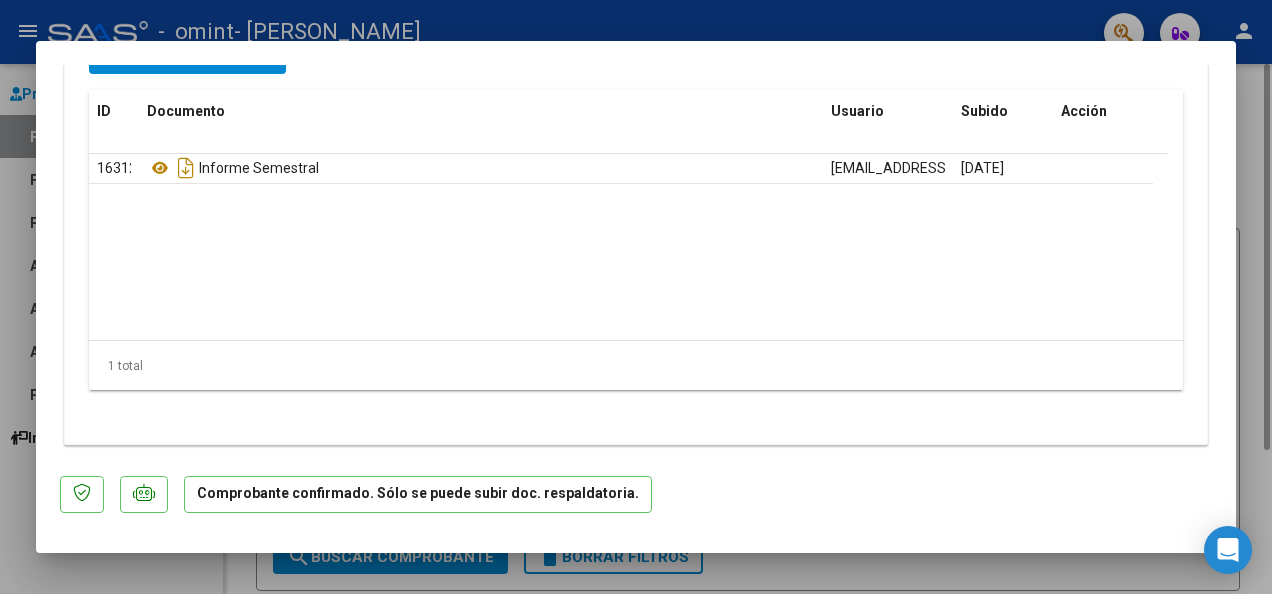 drag, startPoint x: 1236, startPoint y: 402, endPoint x: 1251, endPoint y: 343, distance: 60.876926 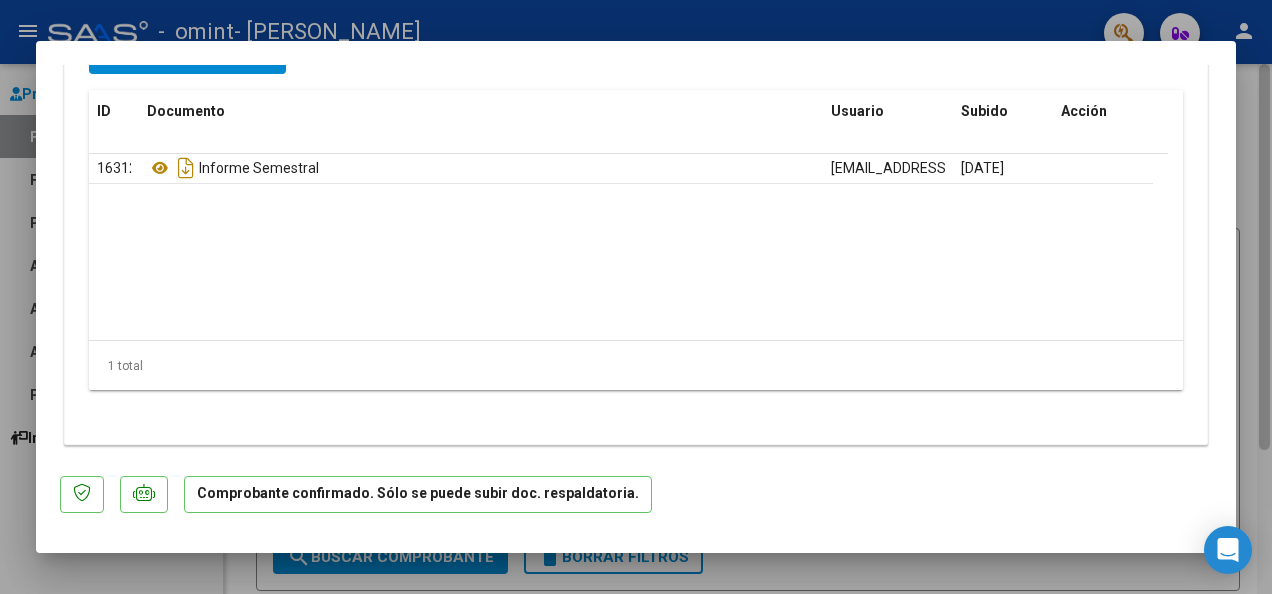scroll, scrollTop: 0, scrollLeft: 0, axis: both 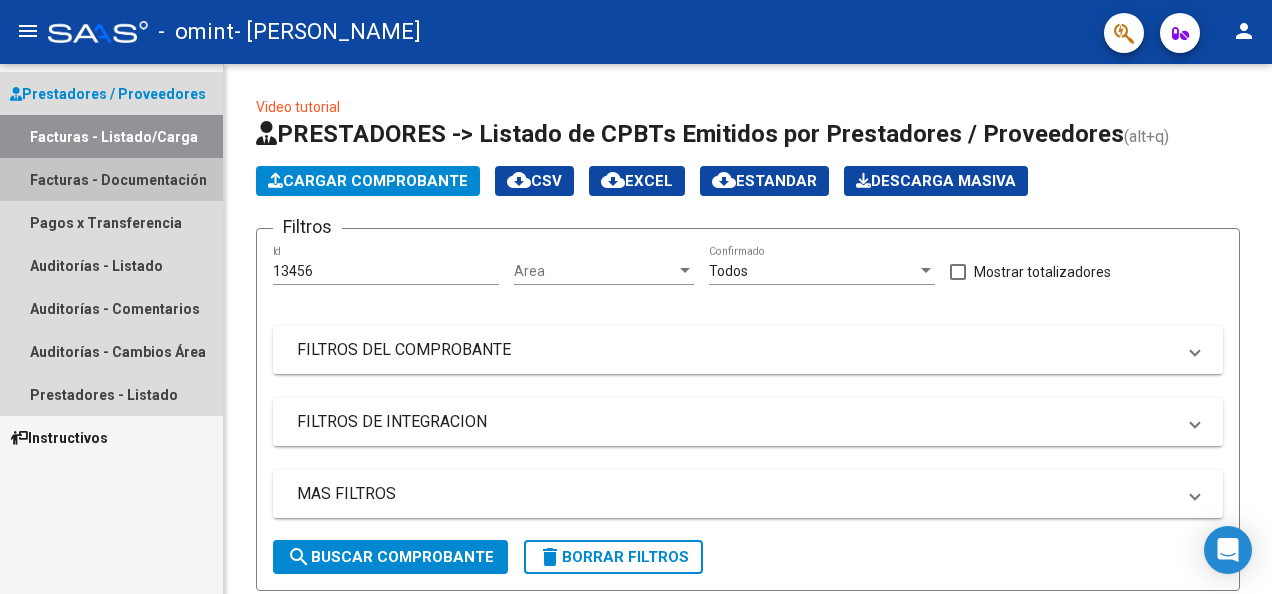 click on "Facturas - Documentación" at bounding box center (111, 179) 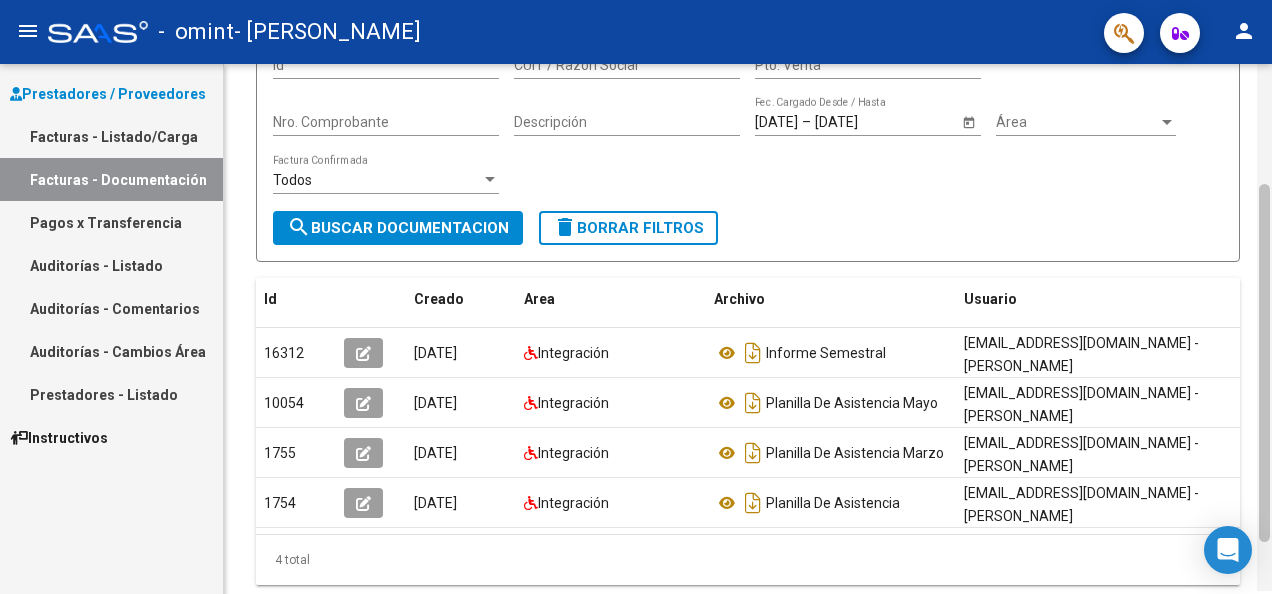 drag, startPoint x: 1264, startPoint y: 199, endPoint x: 1267, endPoint y: 330, distance: 131.03435 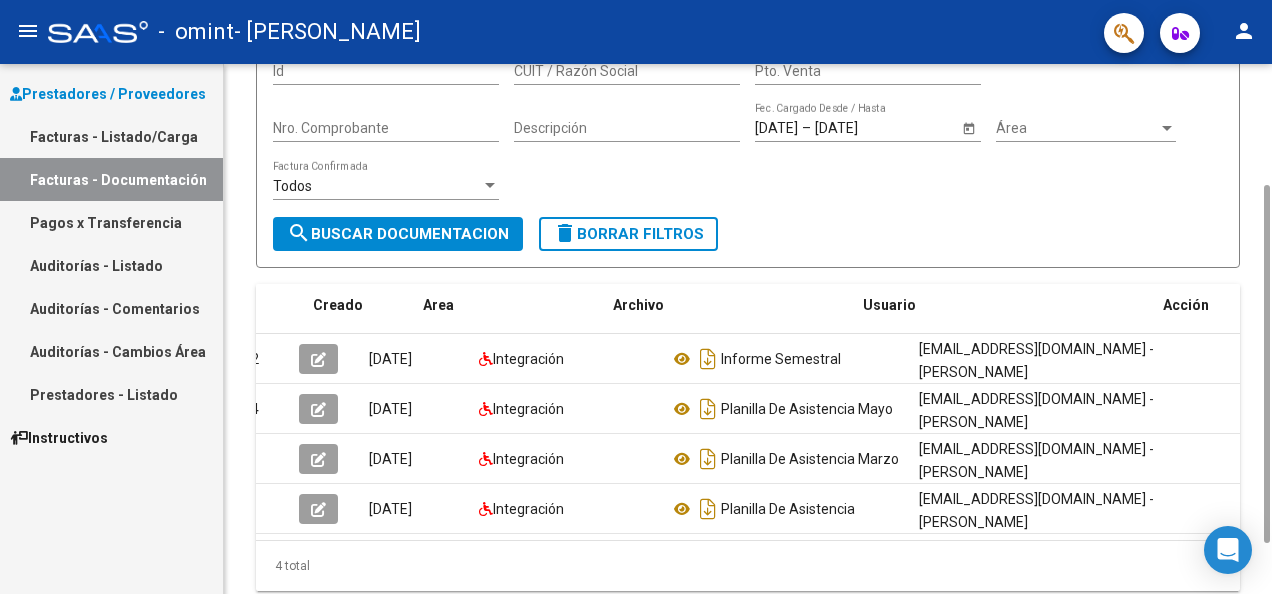 scroll, scrollTop: 0, scrollLeft: 116, axis: horizontal 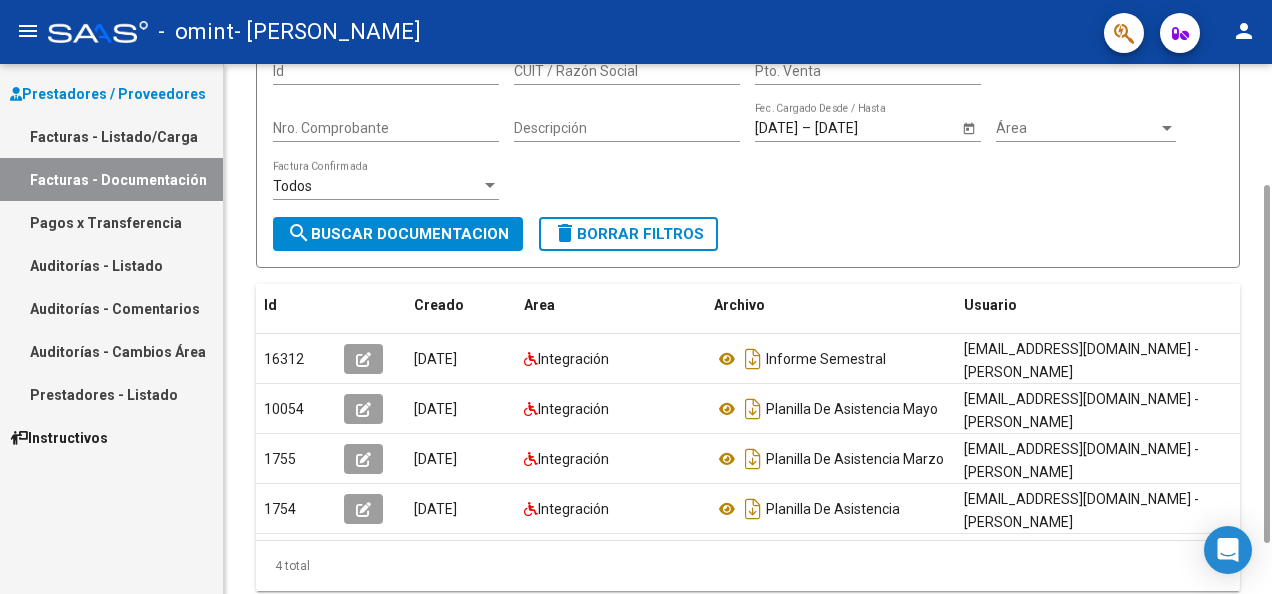 drag, startPoint x: 898, startPoint y: 541, endPoint x: 1067, endPoint y: 540, distance: 169.00296 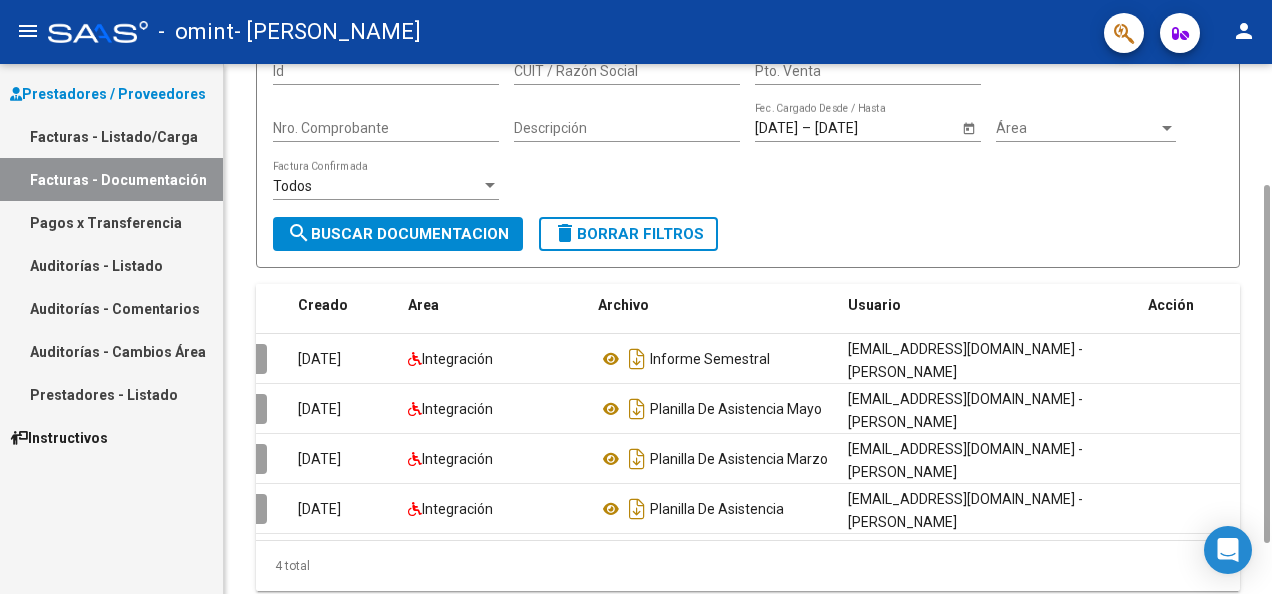 scroll, scrollTop: 0, scrollLeft: 0, axis: both 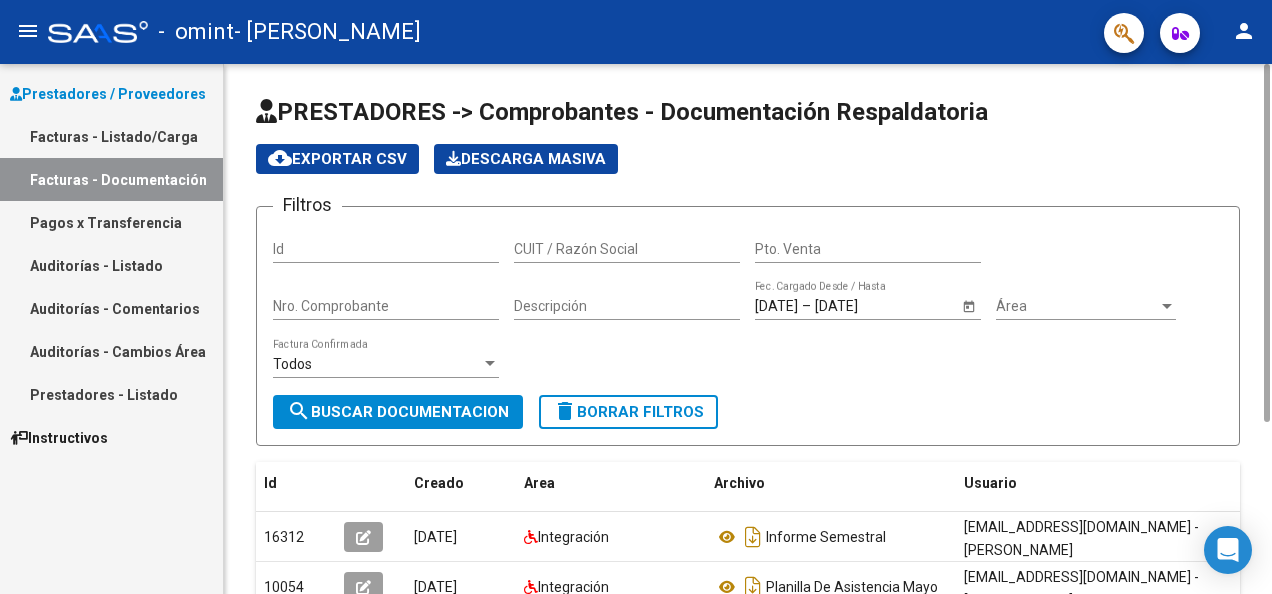 drag, startPoint x: 1275, startPoint y: 226, endPoint x: 1274, endPoint y: 68, distance: 158.00316 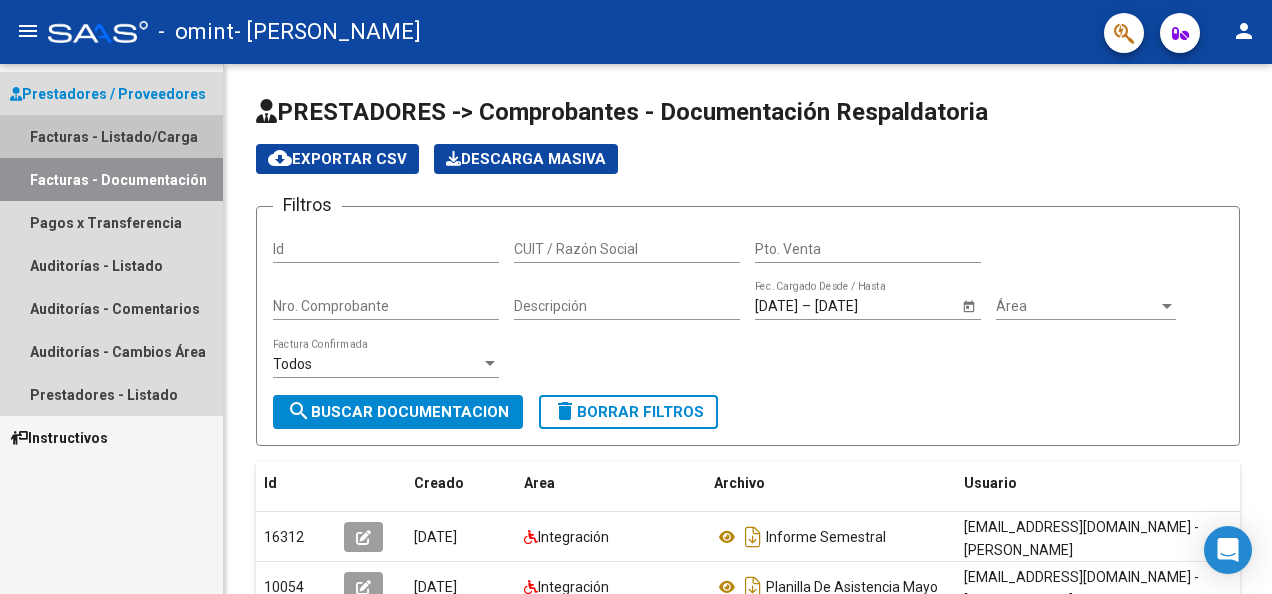 click on "Facturas - Listado/Carga" at bounding box center (111, 136) 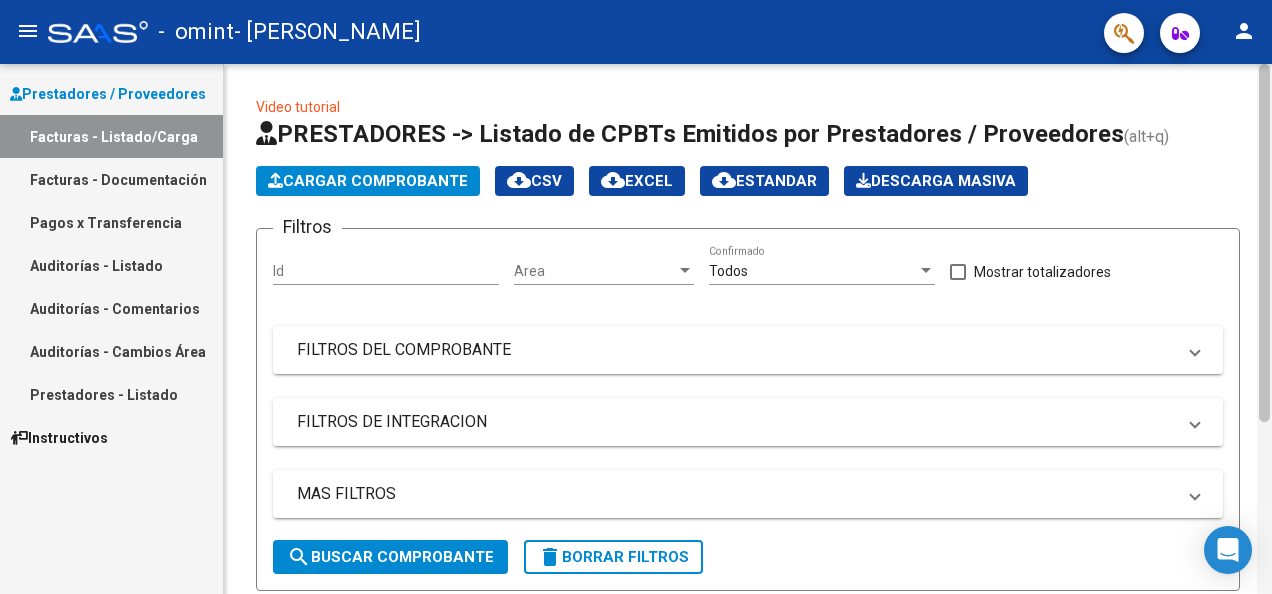scroll, scrollTop: 421, scrollLeft: 0, axis: vertical 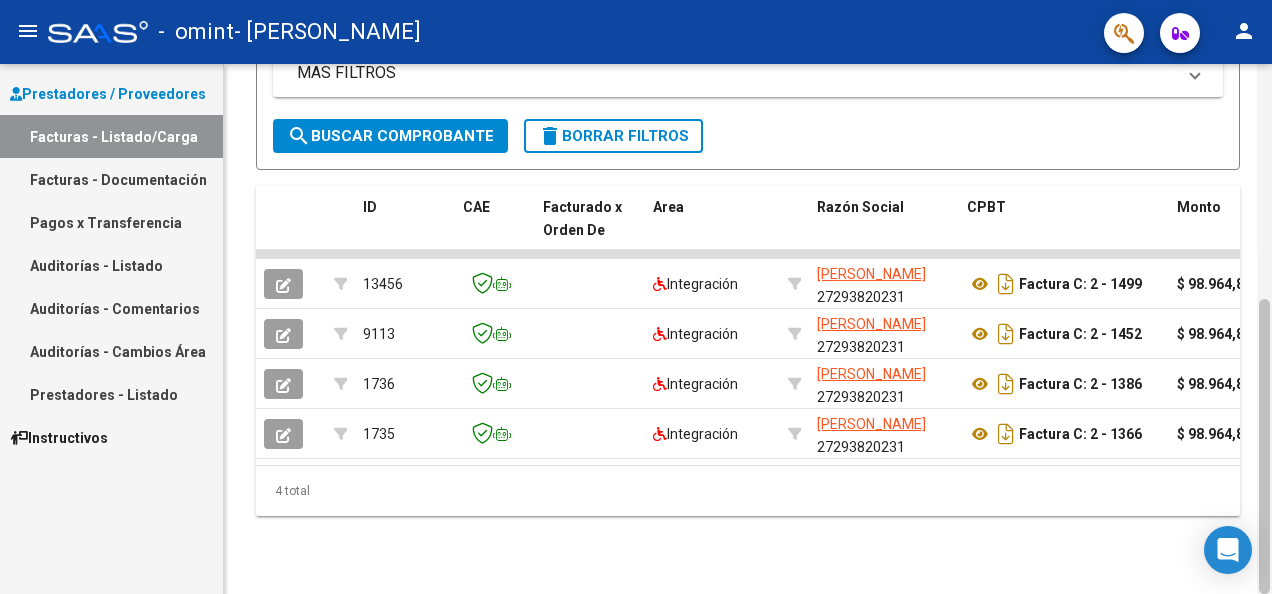 drag, startPoint x: 1259, startPoint y: 277, endPoint x: 1264, endPoint y: 387, distance: 110.11358 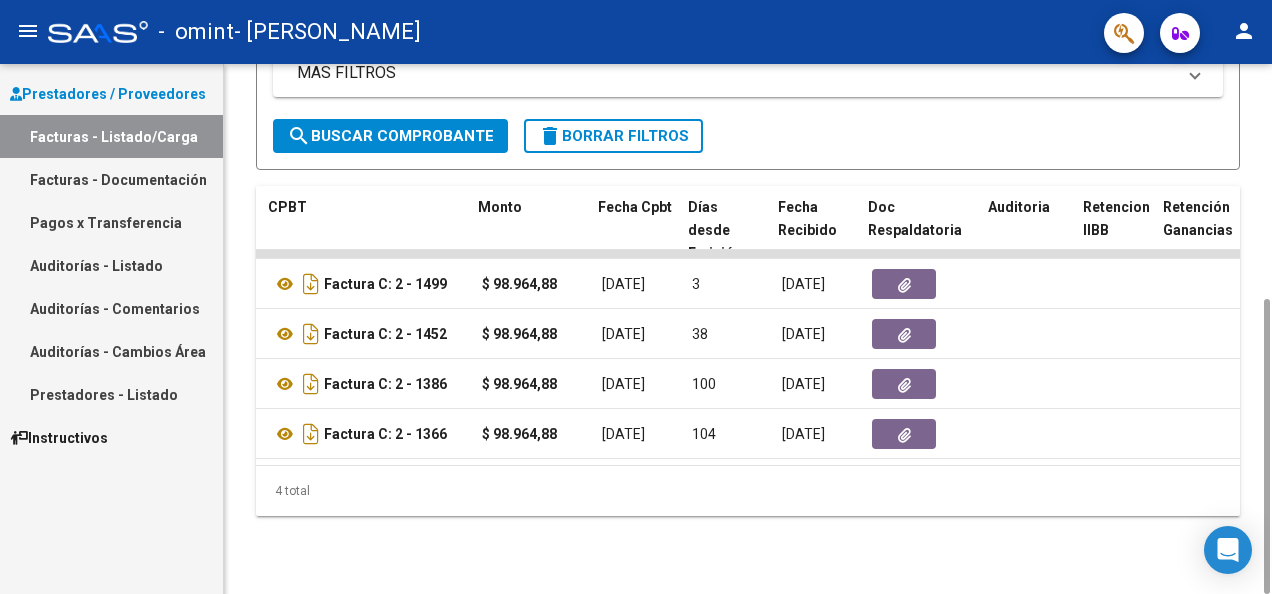 scroll, scrollTop: 0, scrollLeft: 698, axis: horizontal 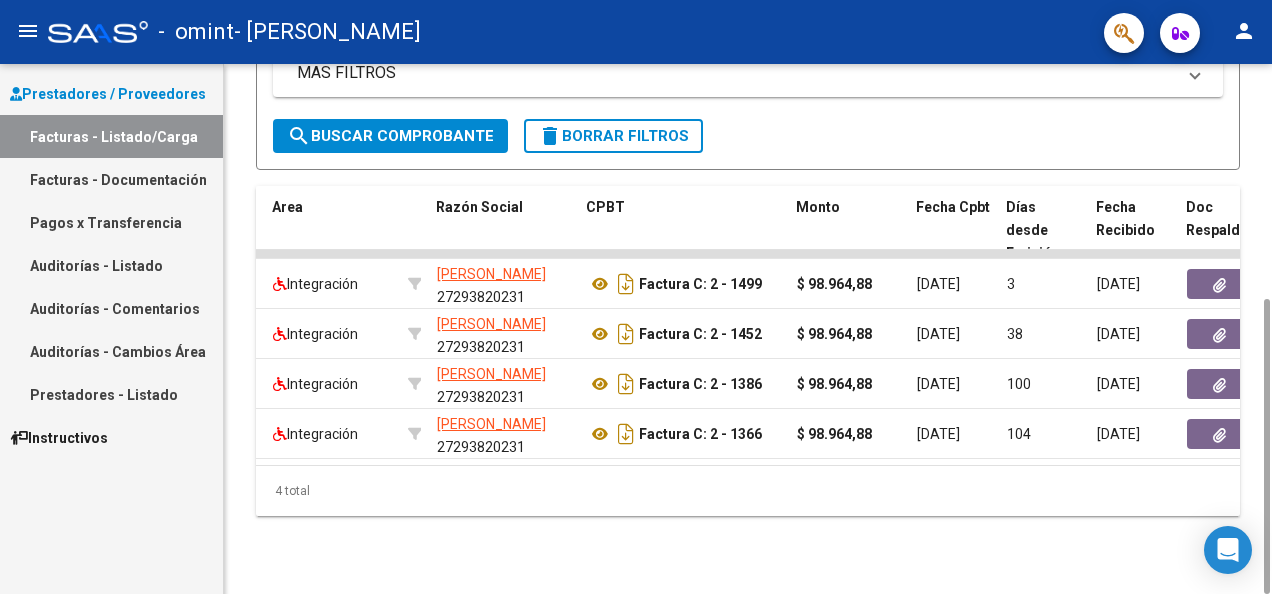 click on "4 total" 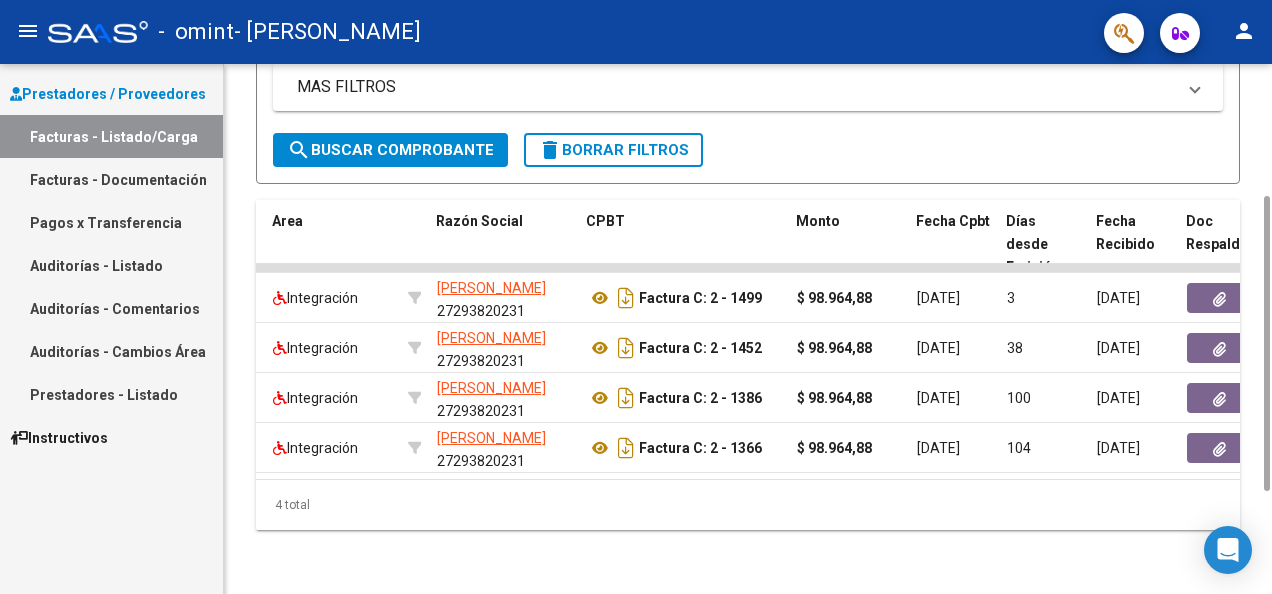 scroll, scrollTop: 346, scrollLeft: 0, axis: vertical 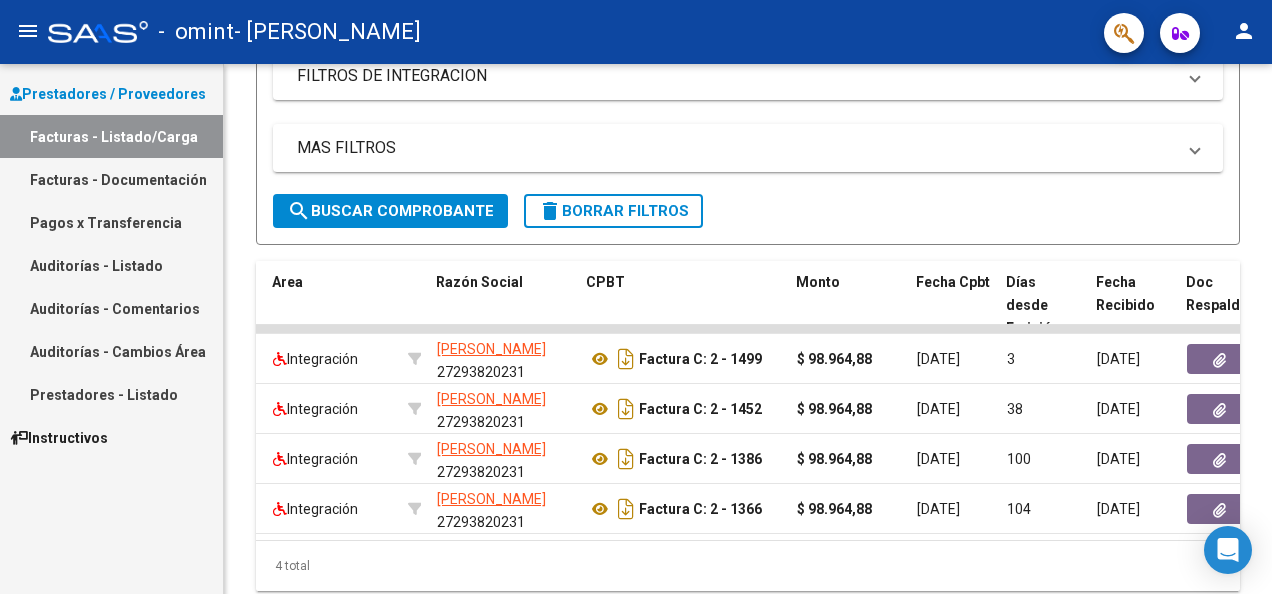 click on "Auditorías - Comentarios" at bounding box center (111, 308) 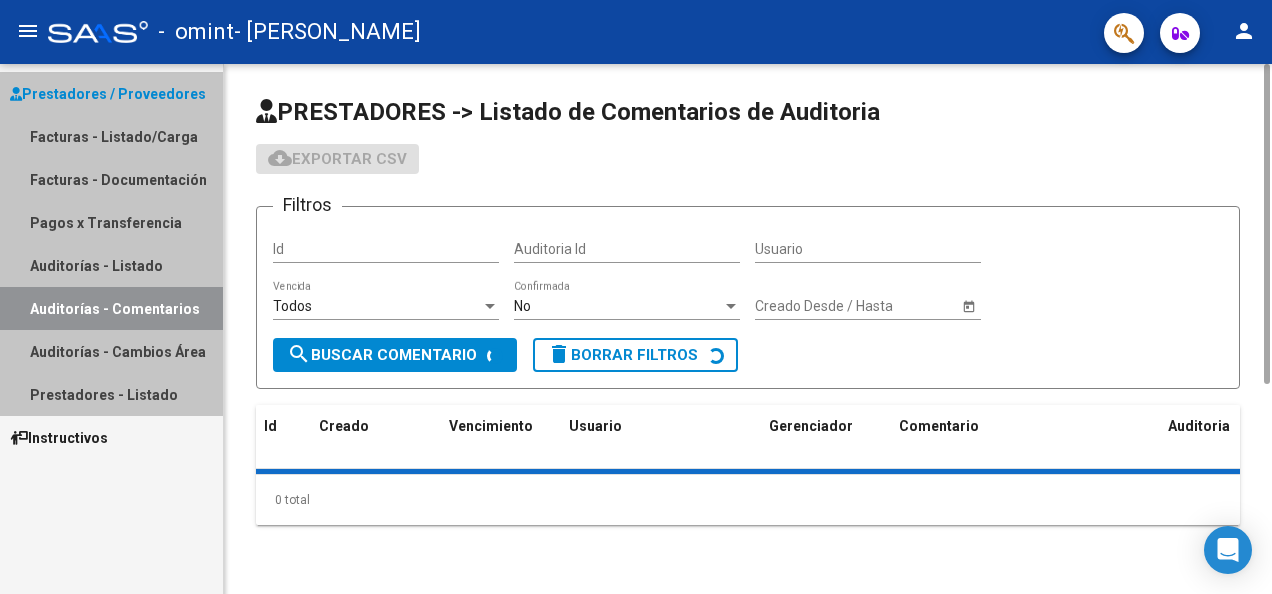 click on "Auditorías - Comentarios" at bounding box center [111, 308] 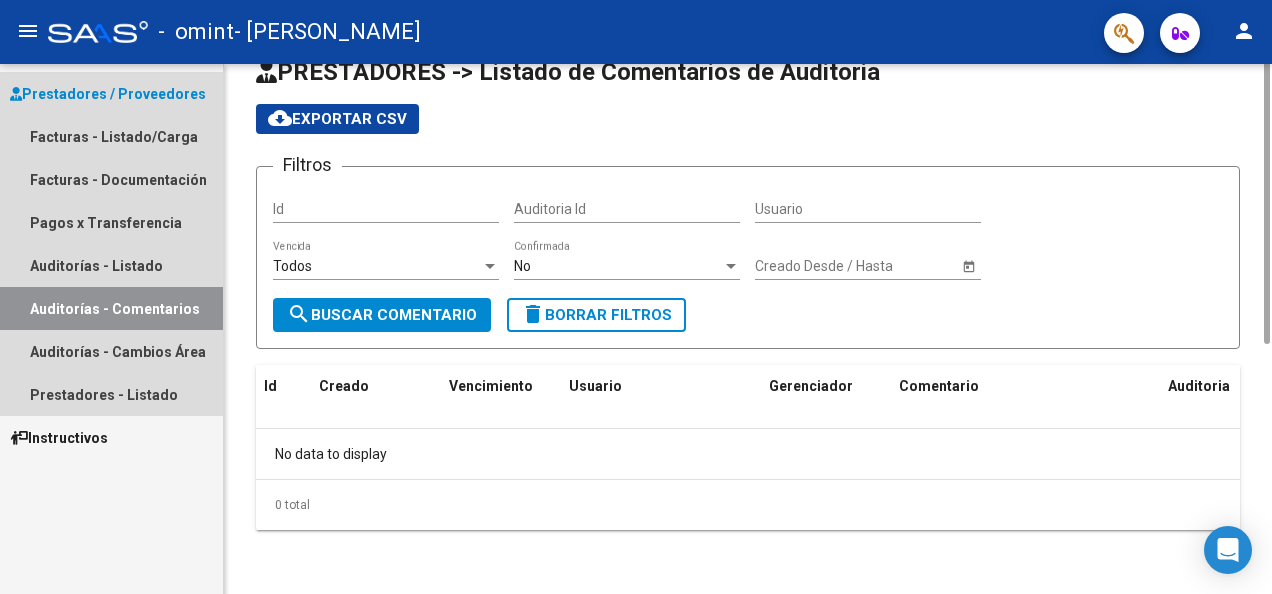 scroll, scrollTop: 0, scrollLeft: 0, axis: both 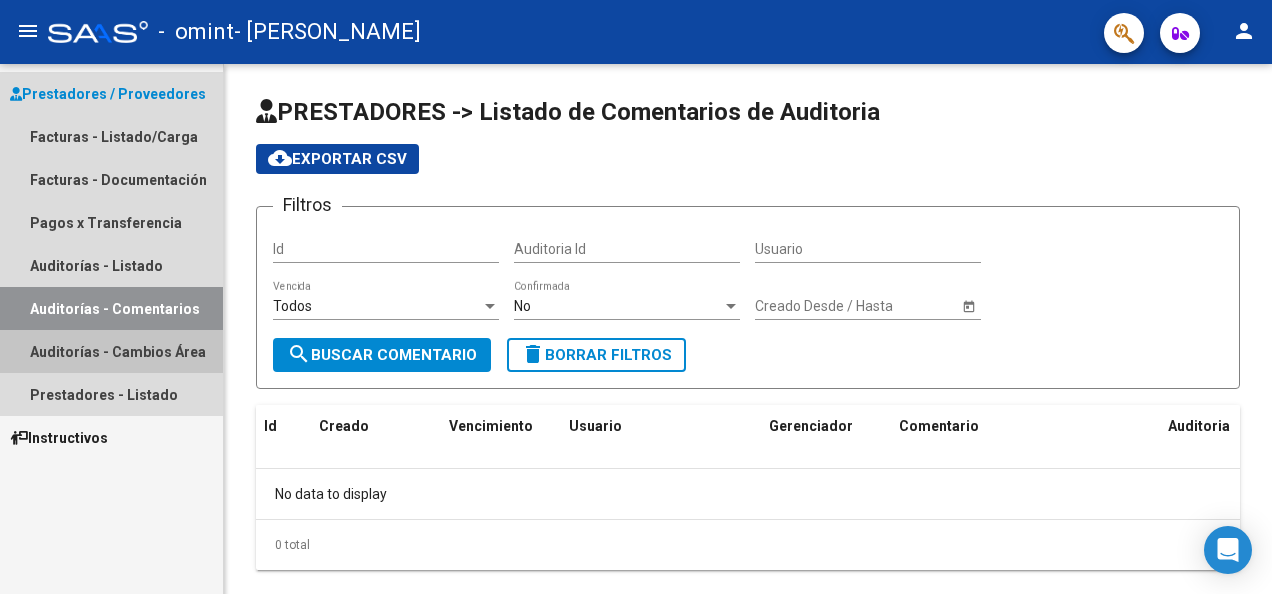 click on "Auditorías - Cambios Área" at bounding box center (111, 351) 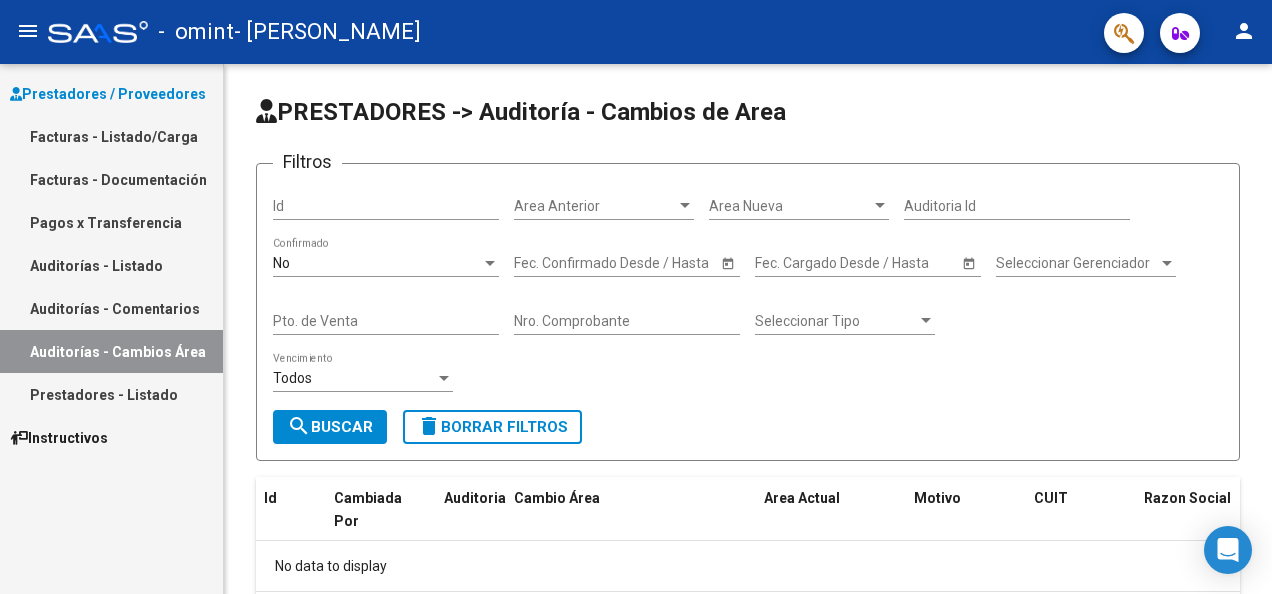 click on "Facturas - Documentación" at bounding box center (111, 179) 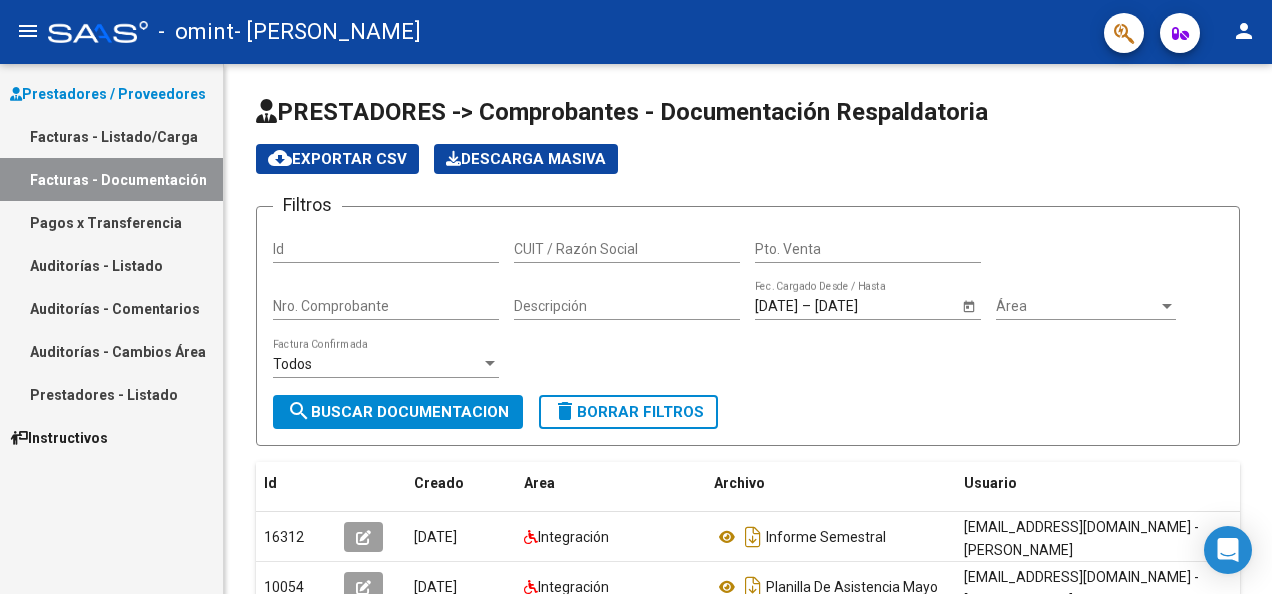 click on "Facturas - Listado/Carga" at bounding box center [111, 136] 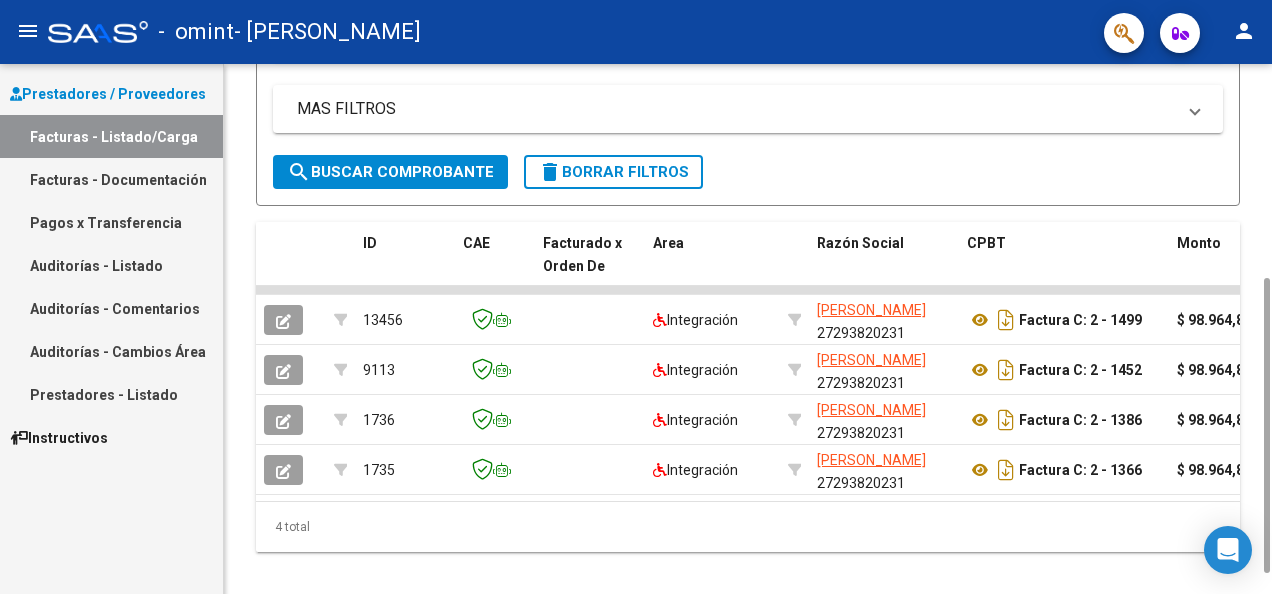 scroll, scrollTop: 402, scrollLeft: 0, axis: vertical 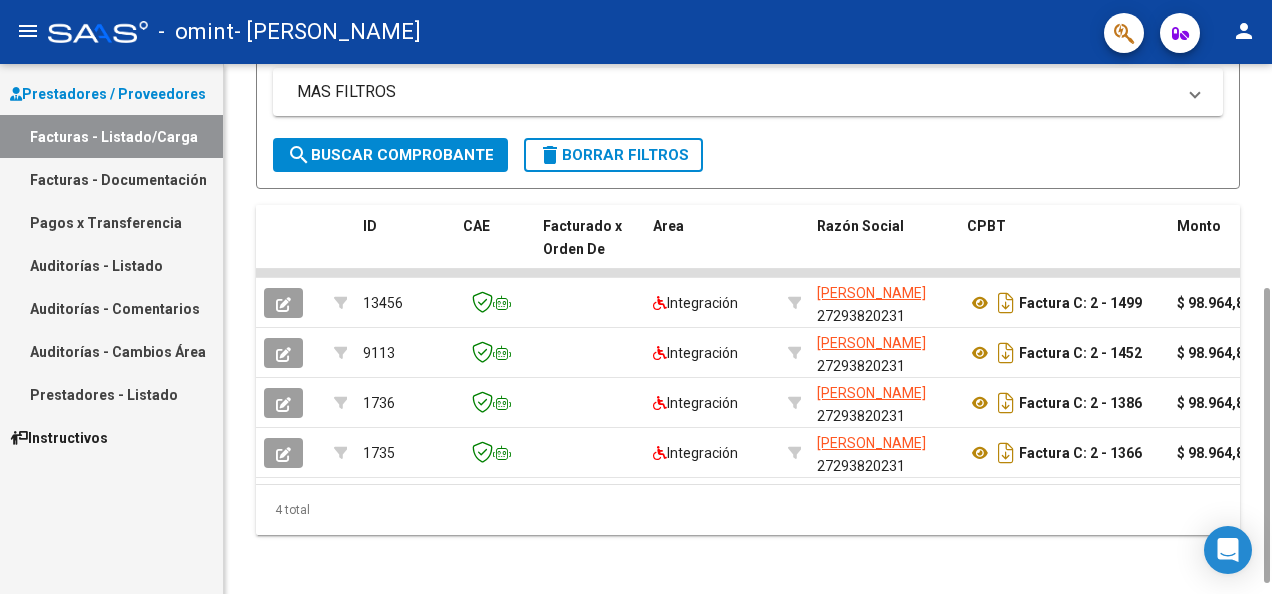 drag, startPoint x: 1266, startPoint y: 160, endPoint x: 1275, endPoint y: 404, distance: 244.16592 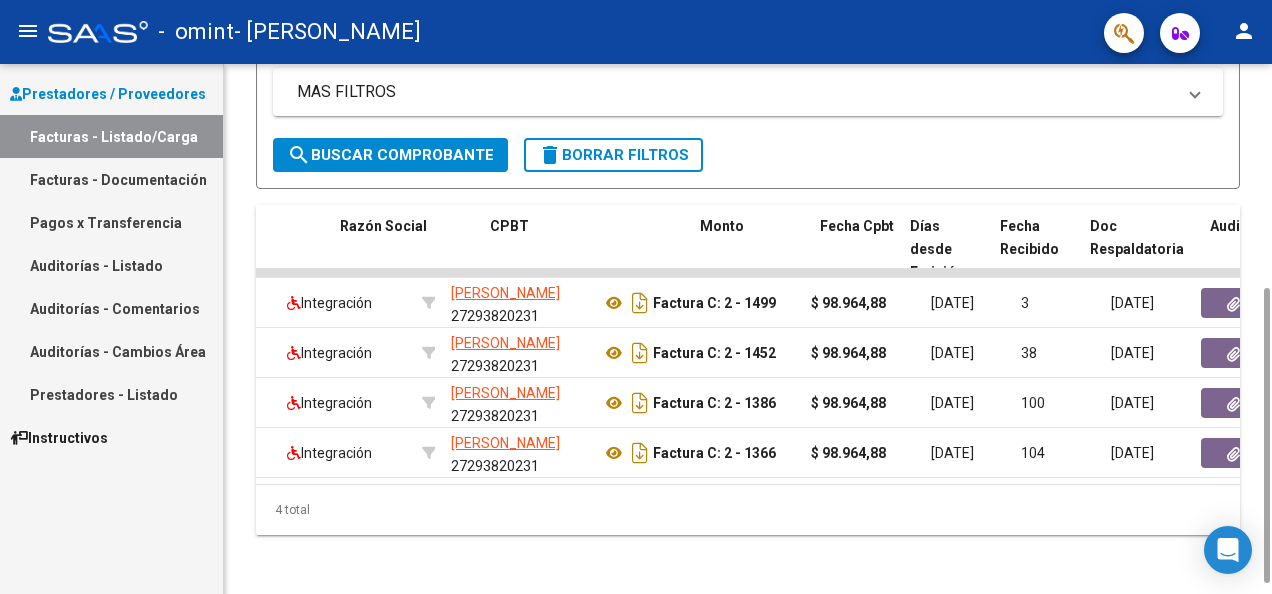 scroll, scrollTop: 0, scrollLeft: 330, axis: horizontal 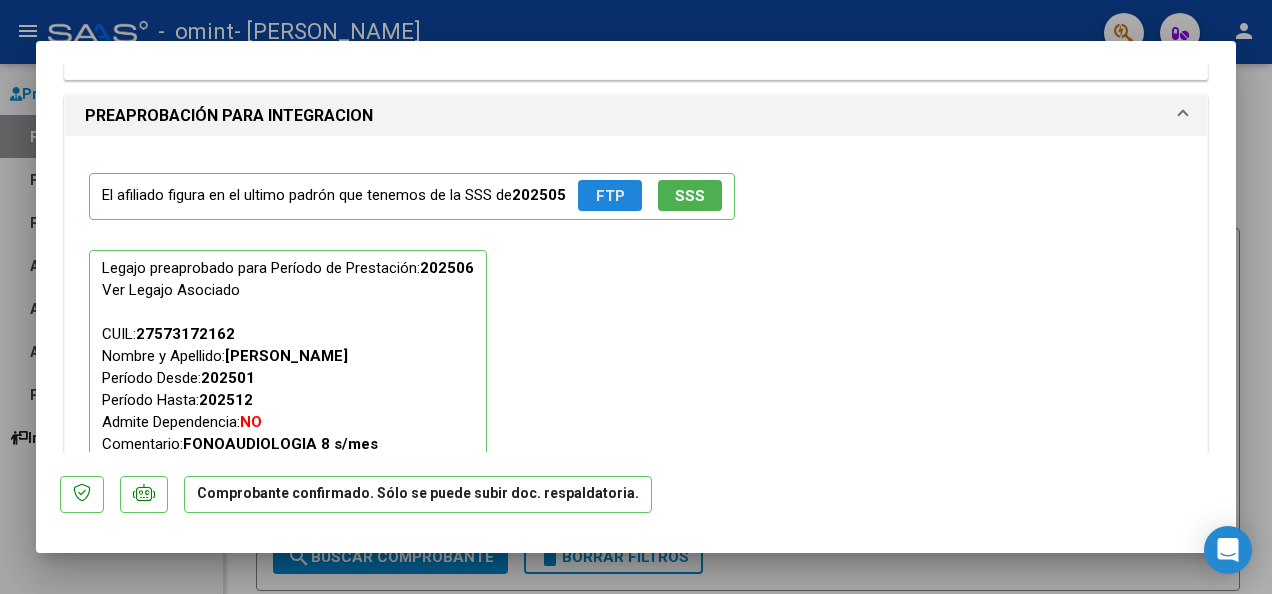 click on "FTP" at bounding box center [610, 196] 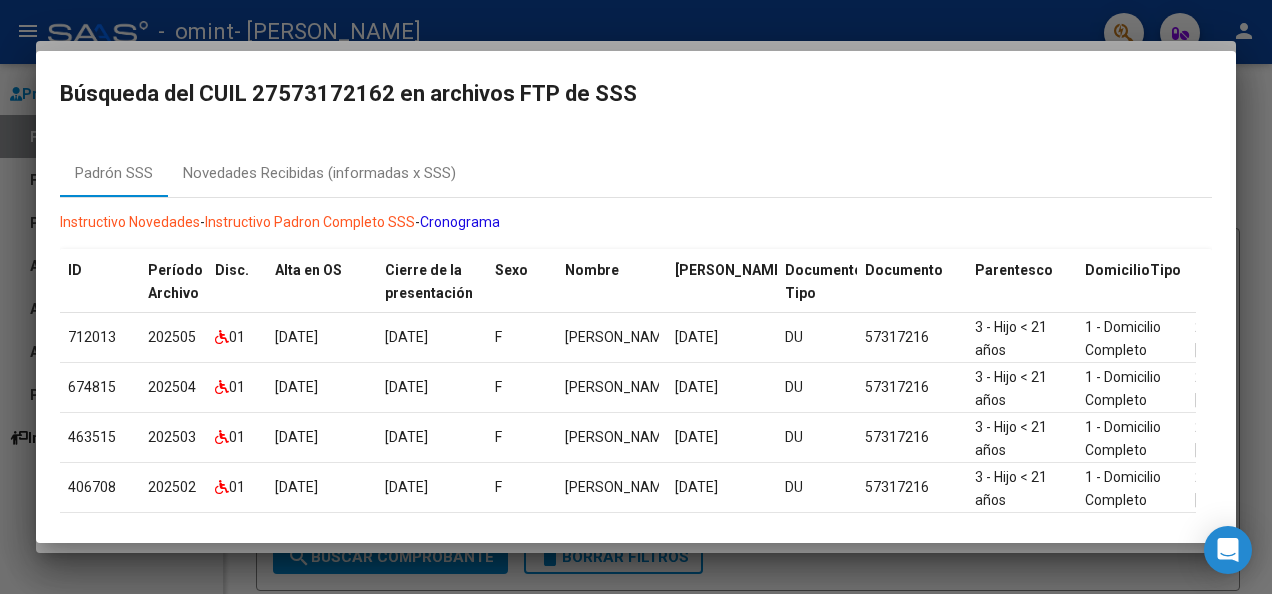 click at bounding box center [636, 297] 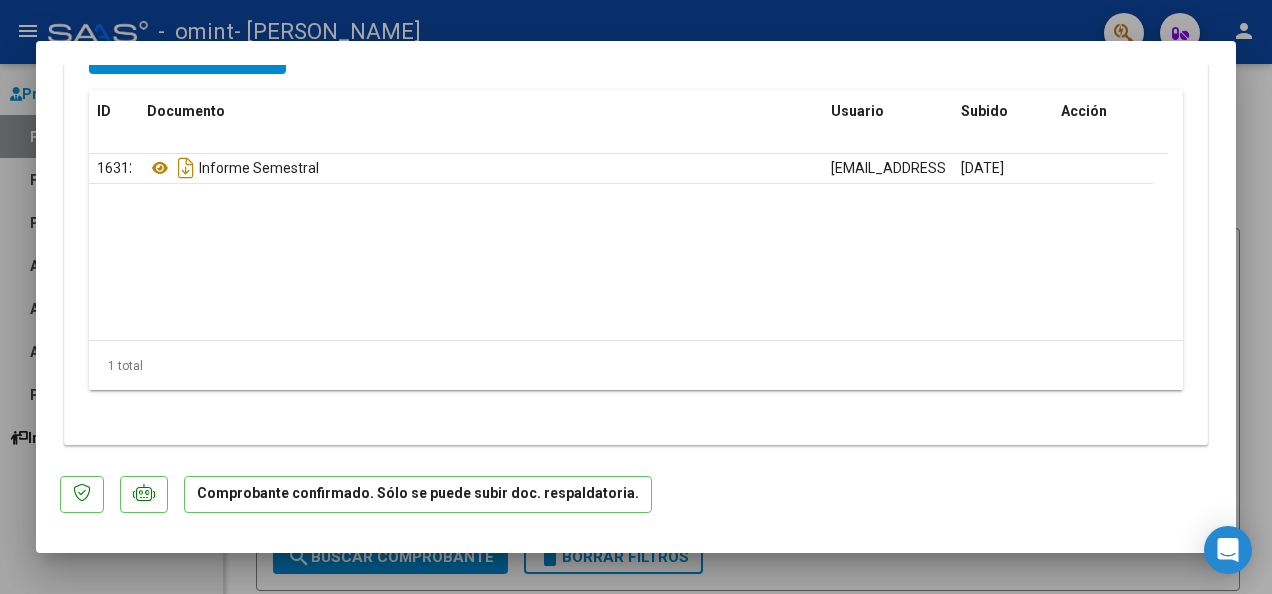 scroll, scrollTop: 2484, scrollLeft: 0, axis: vertical 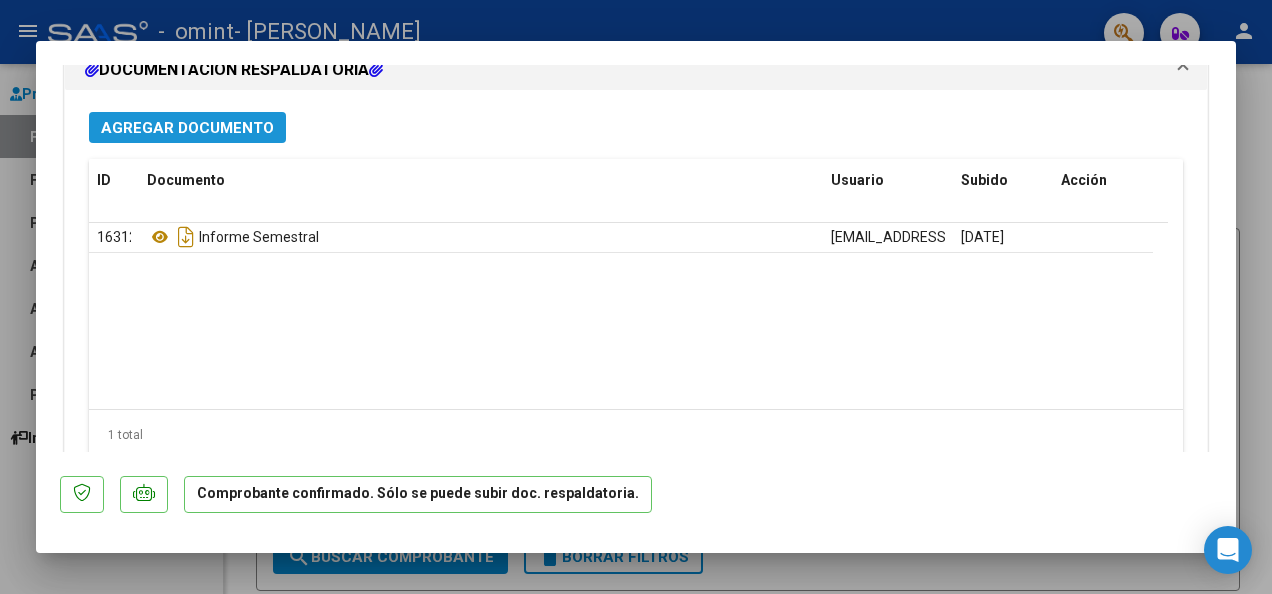 click on "Agregar Documento" at bounding box center [187, 127] 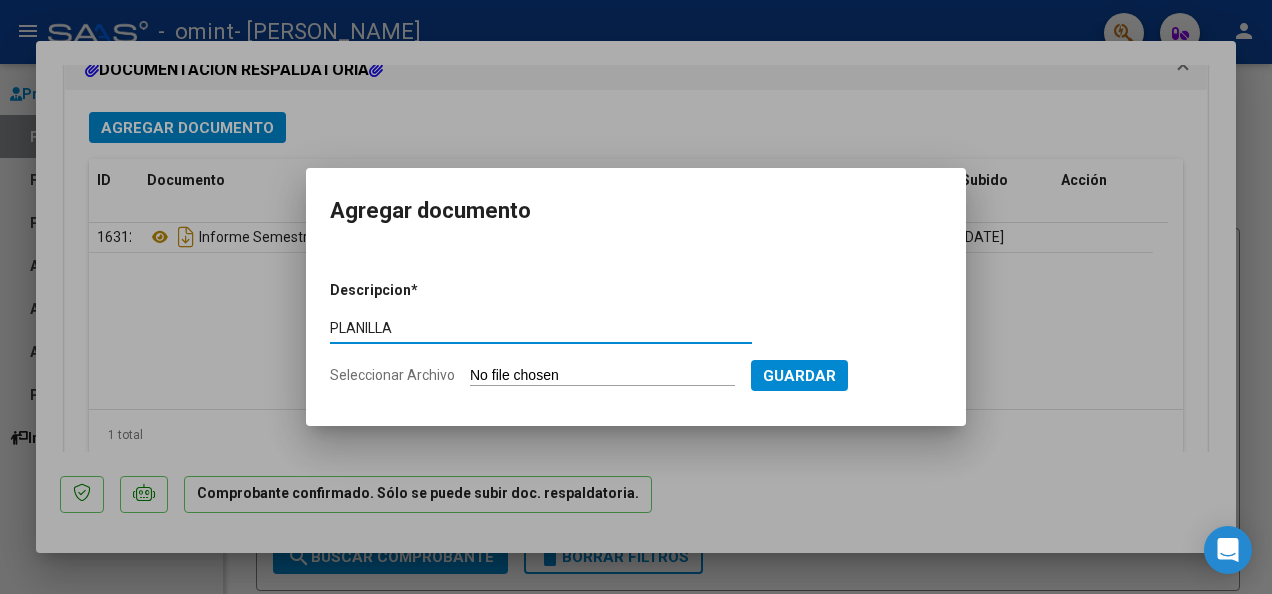 type on "PLANILLA" 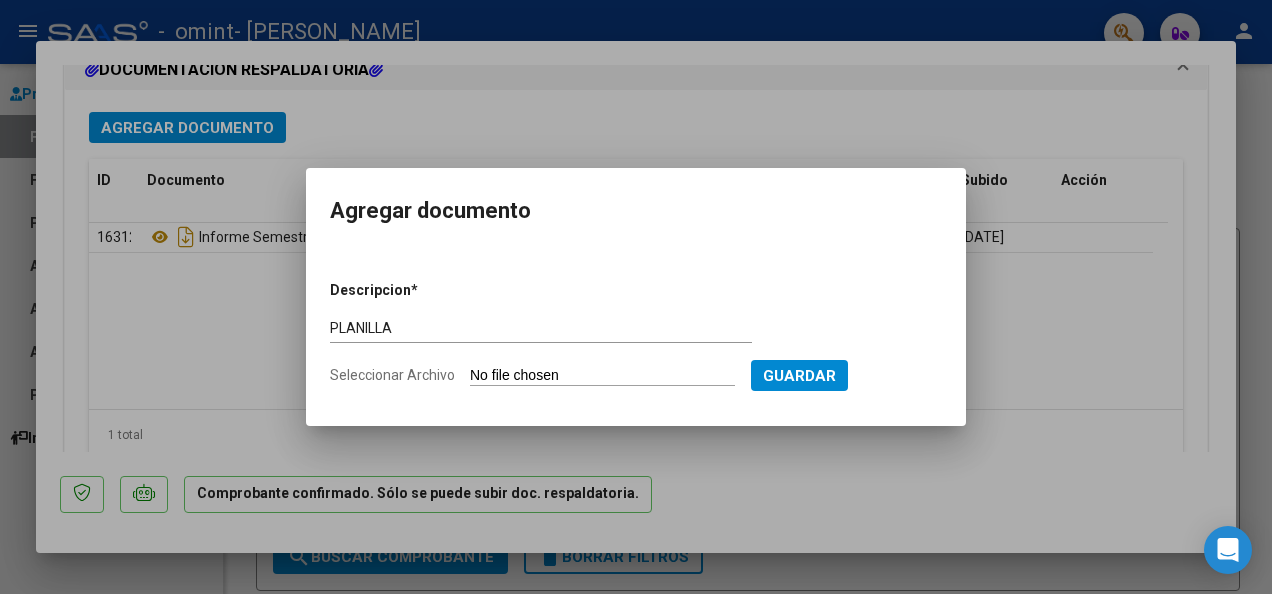 click on "Seleccionar Archivo" at bounding box center [602, 376] 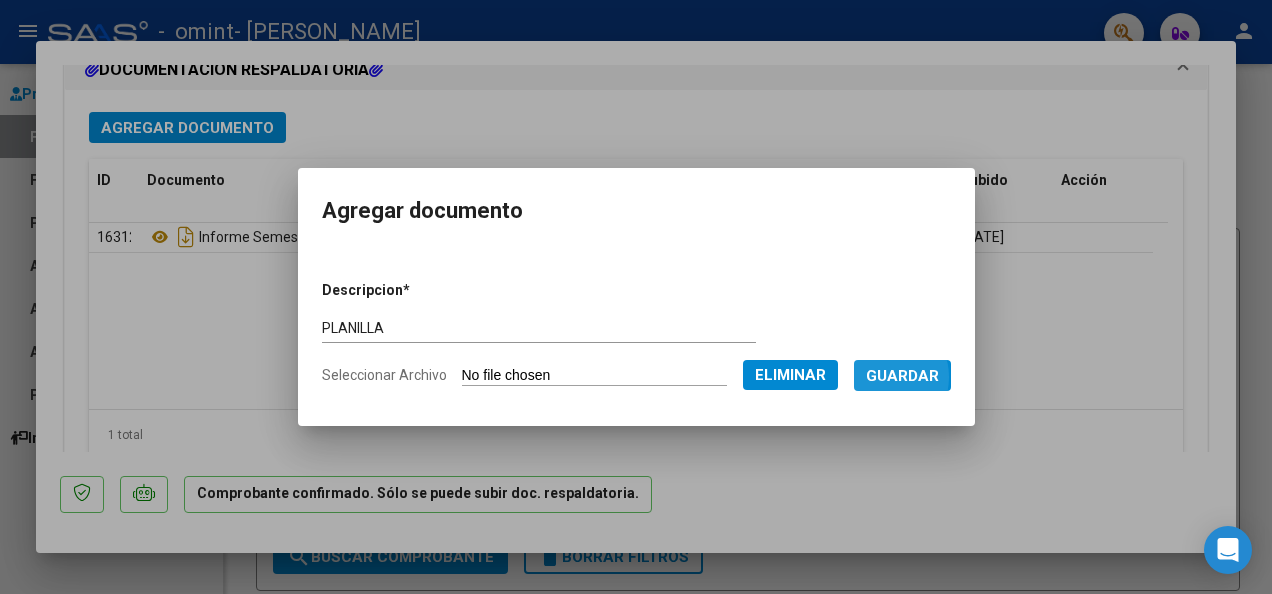 click on "Guardar" at bounding box center [902, 376] 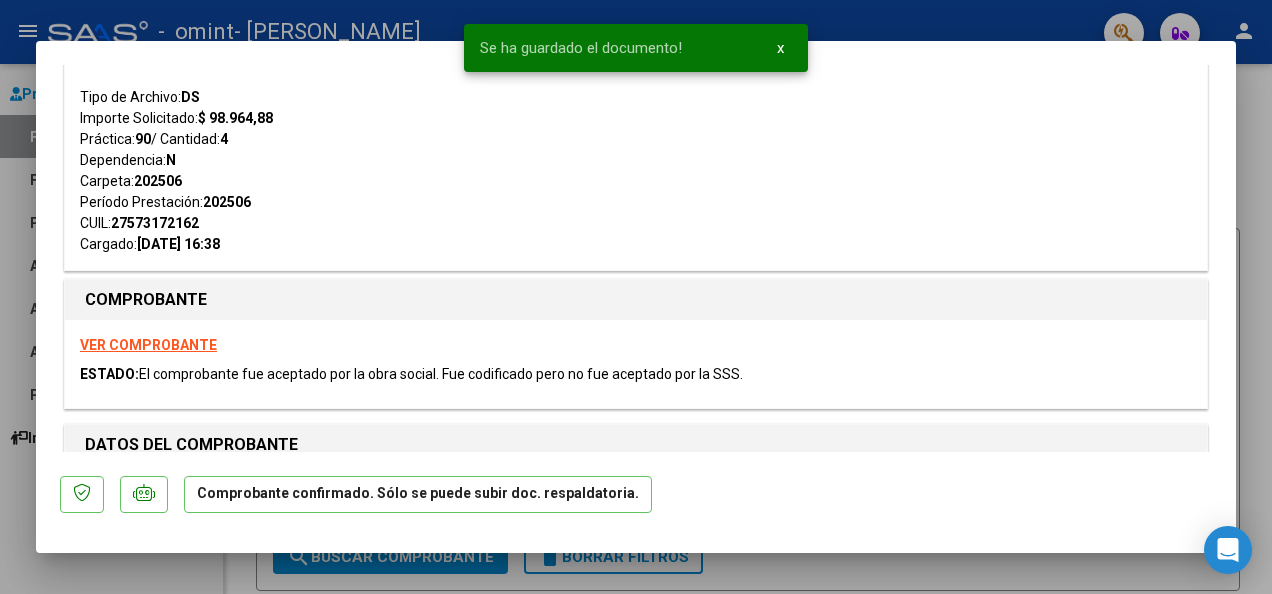 scroll, scrollTop: 0, scrollLeft: 0, axis: both 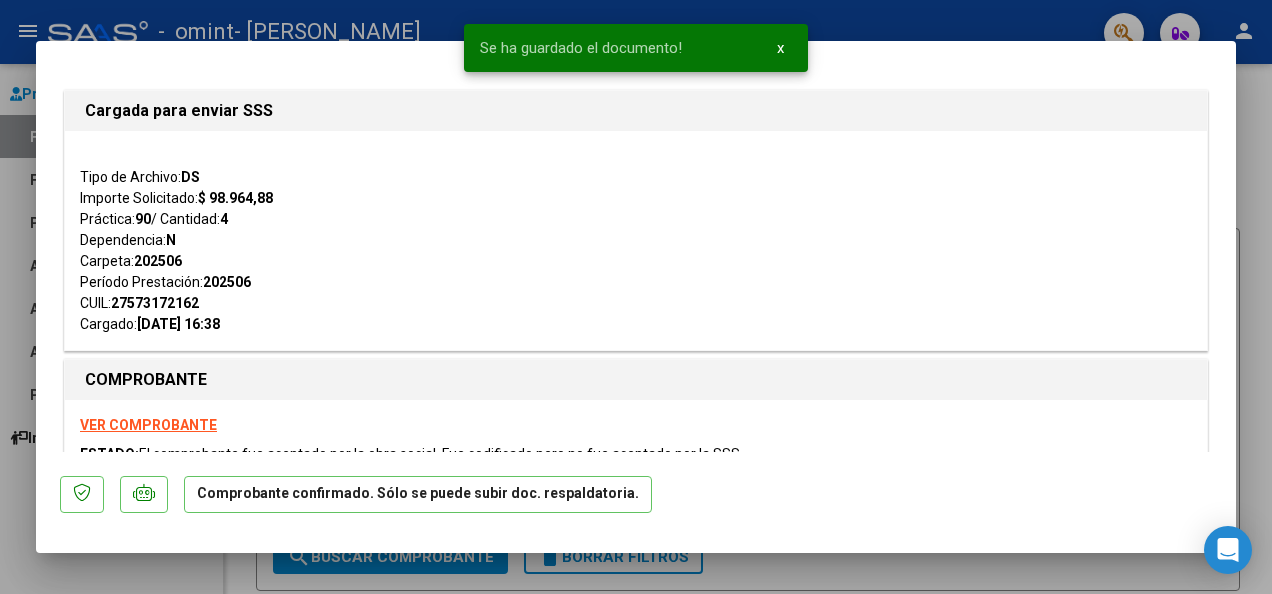click on "menu -   omint   - [PERSON_NAME] person    Prestadores / Proveedores Facturas - Listado/Carga Facturas - Documentación Pagos x Transferencia Auditorías - Listado Auditorías - Comentarios Auditorías - Cambios Área Prestadores - Listado    Instructivos  Video tutorial   PRESTADORES -> Listado de CPBTs Emitidos por Prestadores / Proveedores (alt+q)   Cargar Comprobante
cloud_download  CSV  cloud_download  EXCEL  cloud_download  Estandar   Descarga Masiva
Filtros 13456 Id Area Area Todos  Confirmado   Mostrar totalizadores   FILTROS DEL COMPROBANTE  Comprobante Tipo Comprobante Tipo Start date – Fec. Comprobante Desde / Hasta Días Emisión Desde(cant. días) Días Emisión Hasta(cant. días) CUIT / Razón Social Pto. Venta Nro. Comprobante Código SSS CAE Válido CAE Válido Todos  Cargado Módulo Hosp. Todos  Tiene facturacion Apócrifa Hospital Refes  FILTROS DE INTEGRACION  Período De Prestación Campos del Archivo de Rendición Devuelto x SSS (dr_envio) Todos  Tipo de Registro" at bounding box center (636, 297) 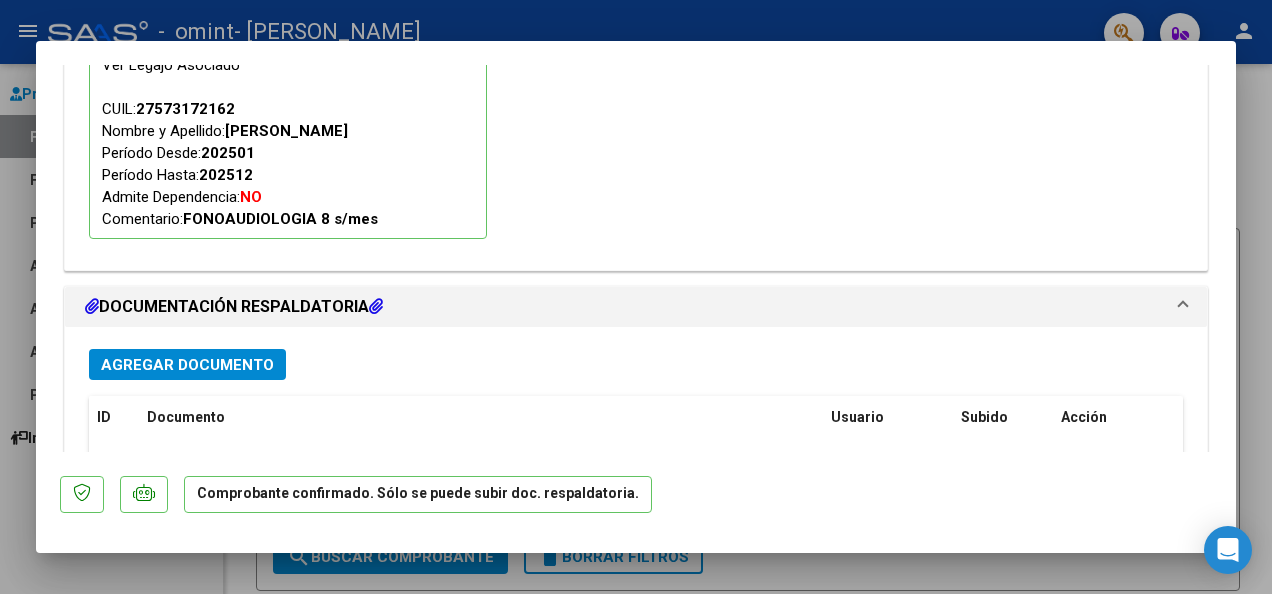 scroll, scrollTop: 2553, scrollLeft: 0, axis: vertical 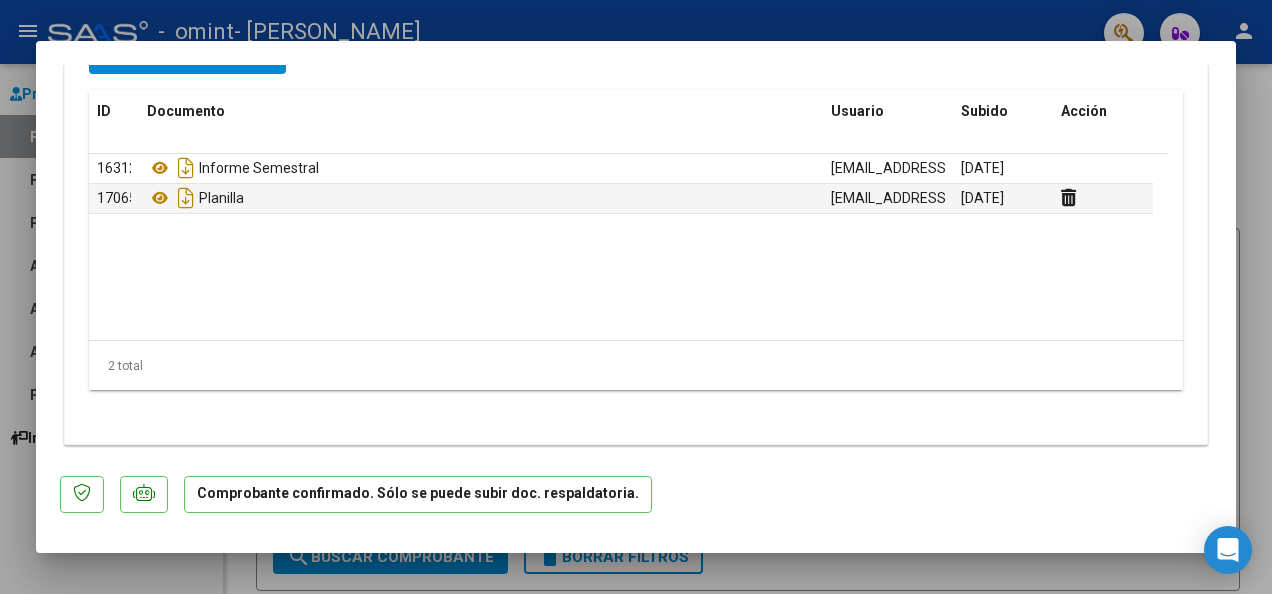 click on "COMENTARIOS Comentarios De la Obra Social: DEBE ADJUNTAR LA PLANILLA DE ASISTENCIAS. EL INF. SEMESTRAL DEBE SER GESTIONADO POR LA FAMILIA MEDIANTE LA WEB O APP DE OMINT. SE DESETIMA EL ENVIO POR ESTE MEDIO PREAPROBACIÓN PARA INTEGRACION  El afiliado figura en el ultimo padrón que tenemos de la SSS de  202505     FTP SSS  Legajo preaprobado para Período de Prestación:  202506 Ver Legajo Asociado  CUIL:  27573172162  Nombre y Apellido:  [PERSON_NAME] Desde:  202501  Período Hasta:  202512  Admite Dependencia:   NO  Comentario:  FONOAUDIOLOGIA 8 s/mes  DOCUMENTACIÓN RESPALDATORIA  Agregar Documento ID Documento Usuario Subido Acción 16312  Informe Semestral   [EMAIL_ADDRESS][DOMAIN_NAME] -   [PERSON_NAME]    [DATE]  17065  Planilla   [EMAIL_ADDRESS][DOMAIN_NAME] -   [PERSON_NAME]    [DATE]   2 total   1" at bounding box center [636, -130] 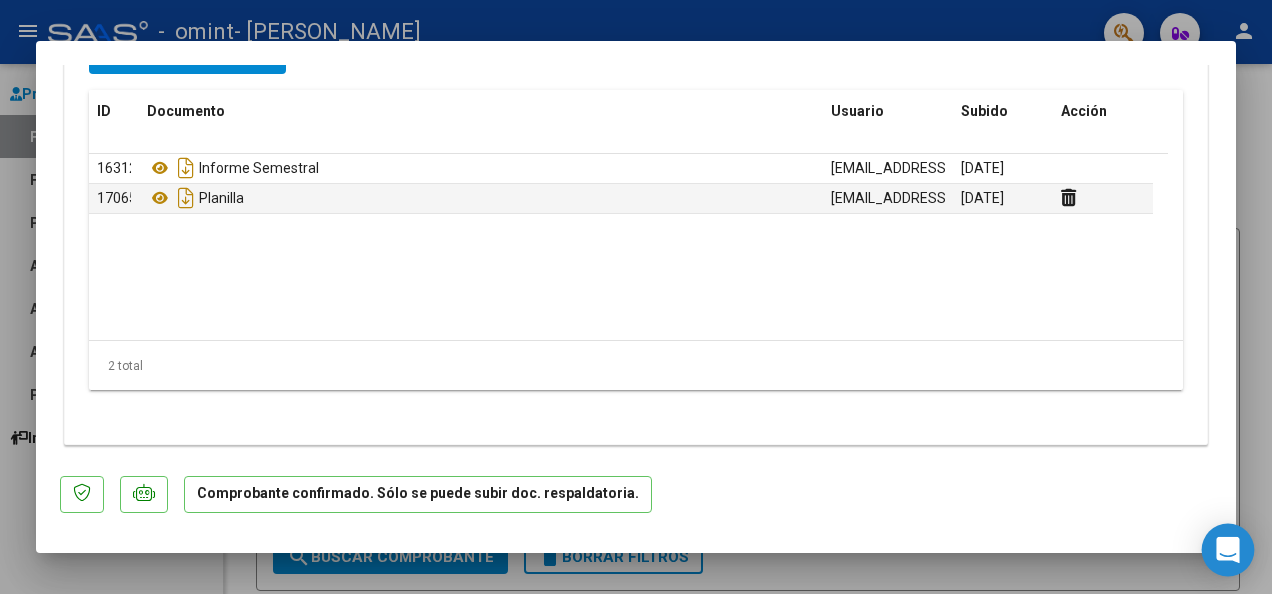 click 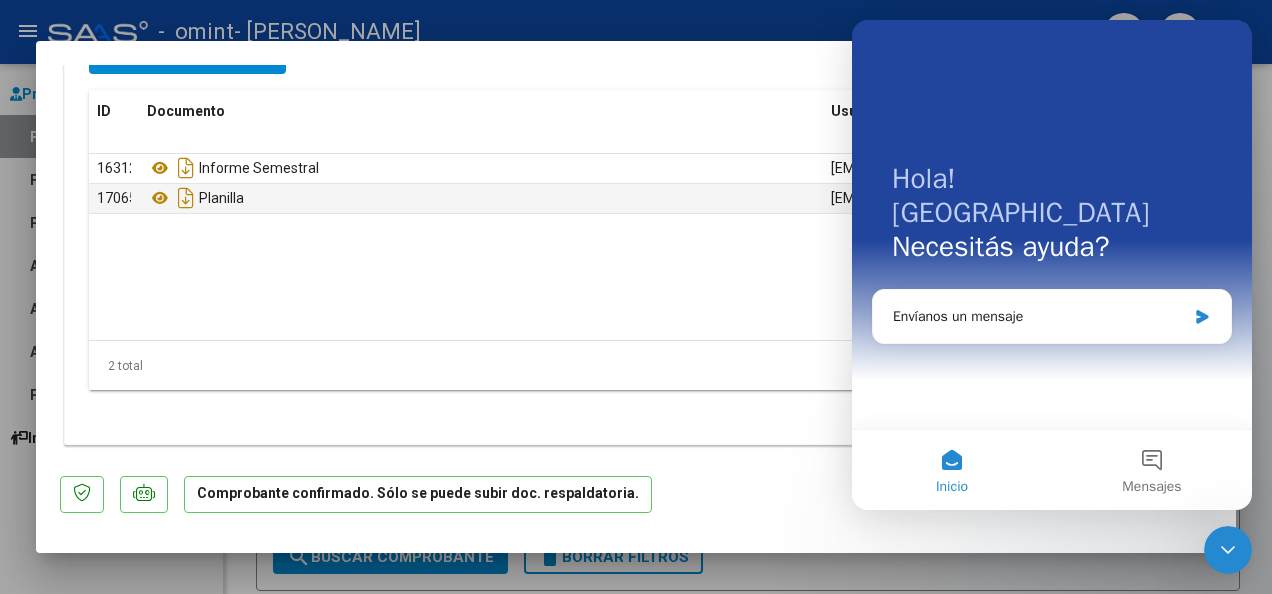 scroll, scrollTop: 0, scrollLeft: 0, axis: both 